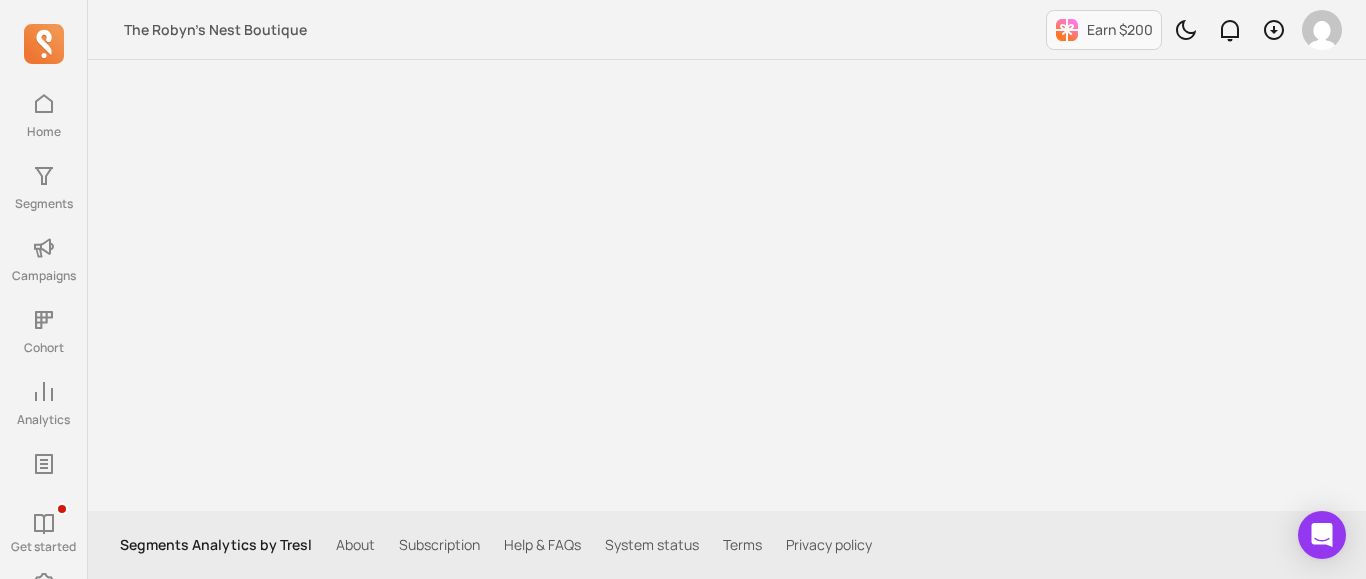 scroll, scrollTop: 0, scrollLeft: 0, axis: both 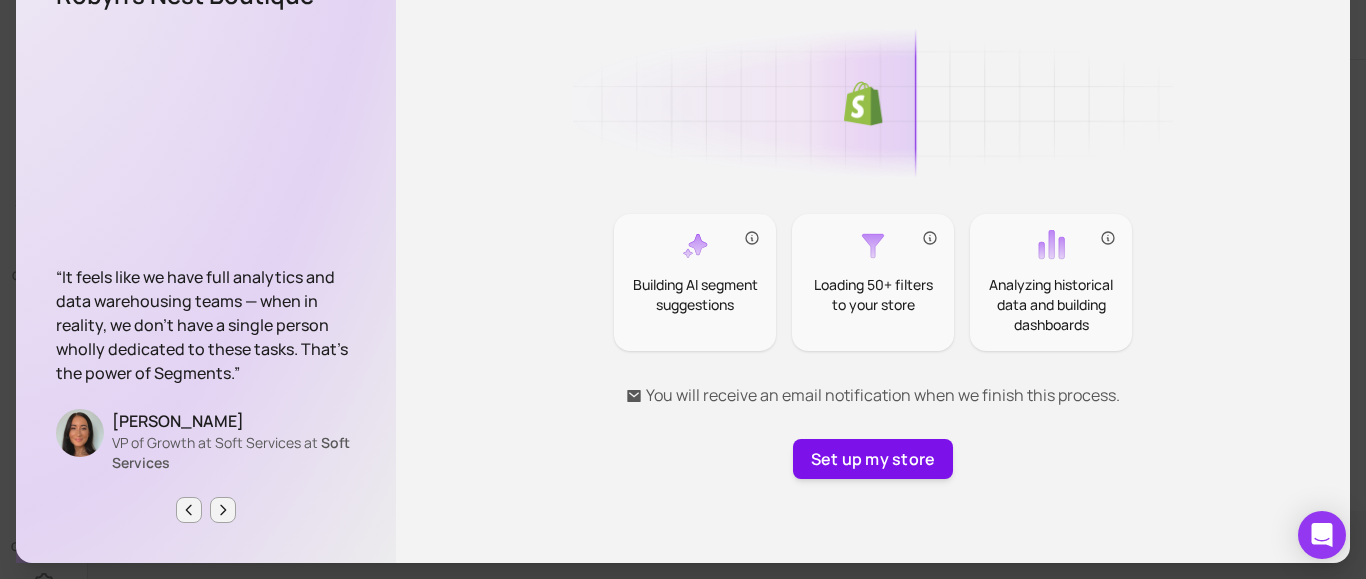 click on "Set up my store" at bounding box center [873, 459] 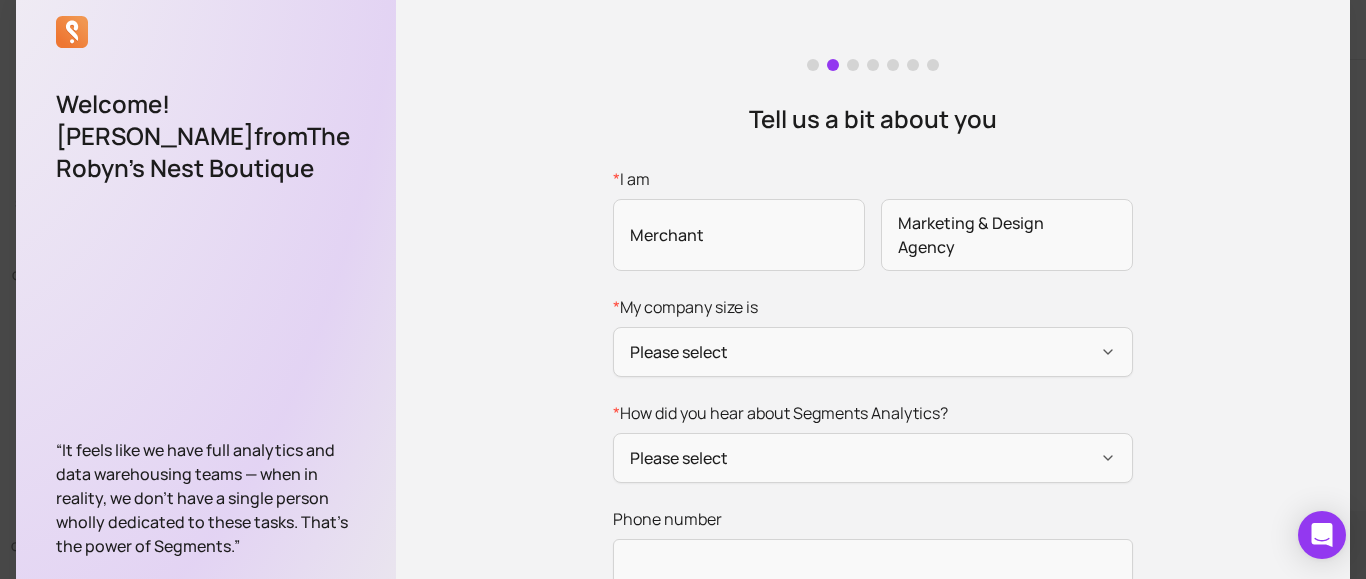 scroll, scrollTop: 26, scrollLeft: 0, axis: vertical 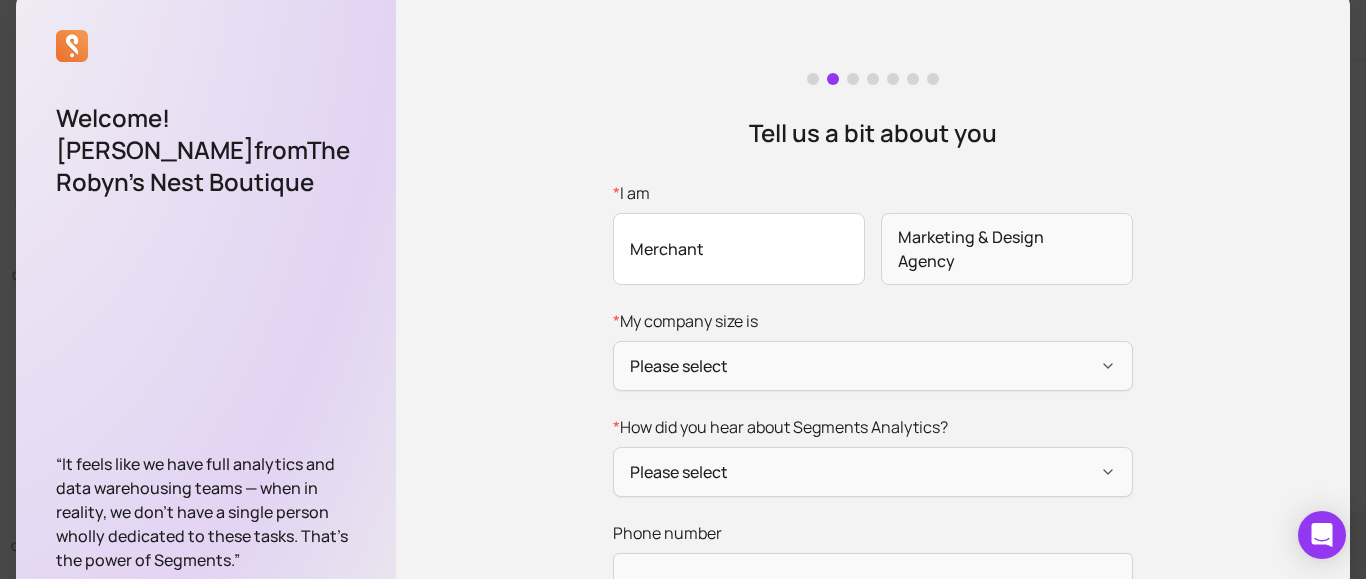 click on "Merchant" at bounding box center (739, 249) 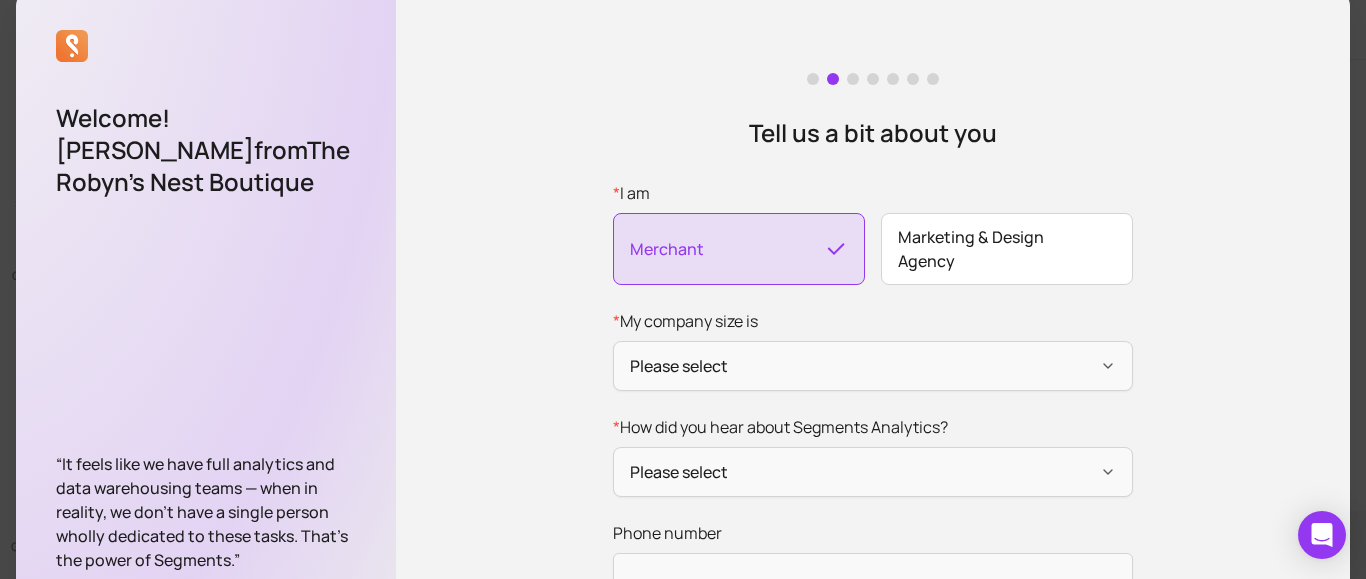 click on "Marketing & Design Agency" at bounding box center [1007, 249] 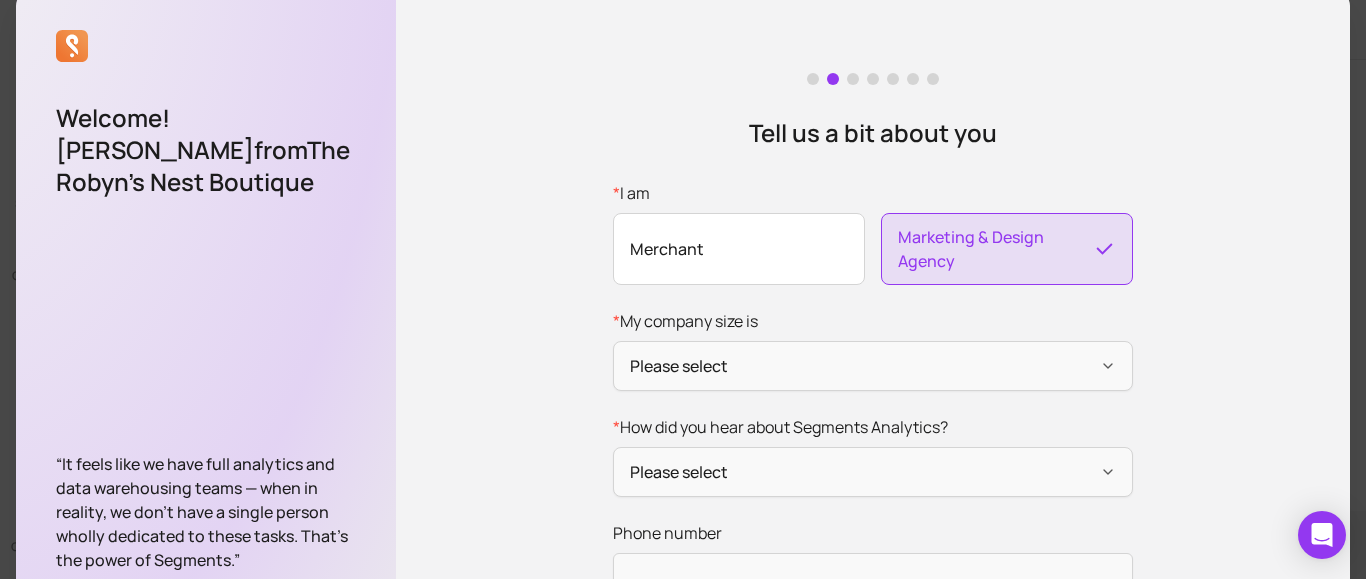 click on "Merchant" at bounding box center [739, 249] 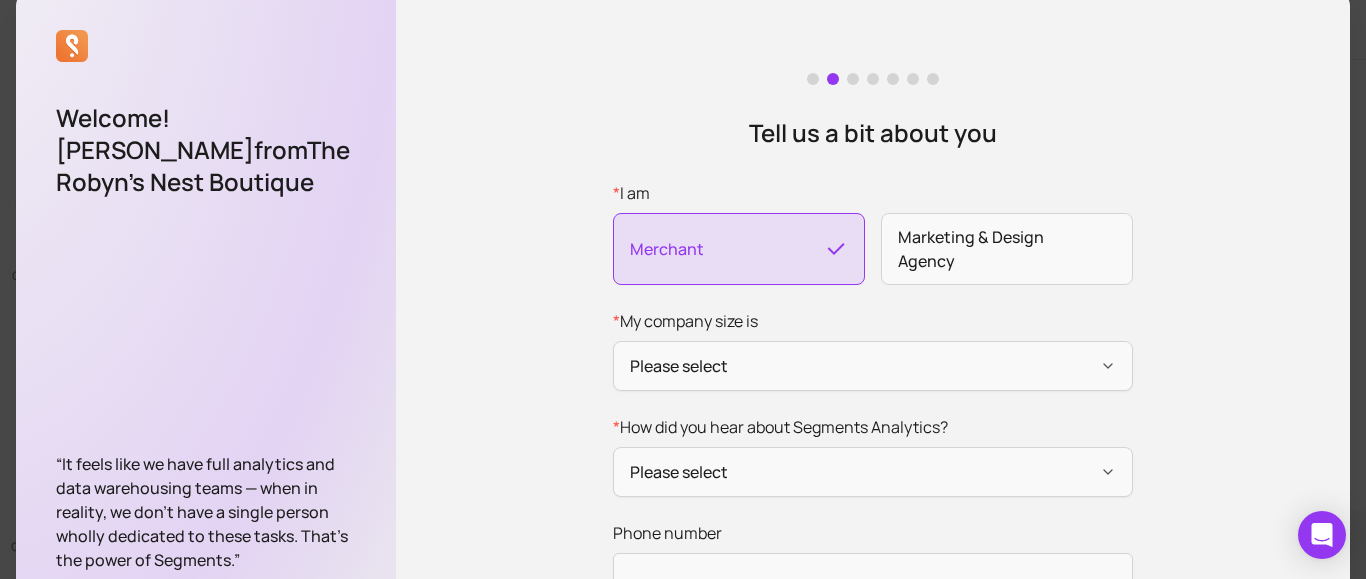 scroll, scrollTop: 70, scrollLeft: 0, axis: vertical 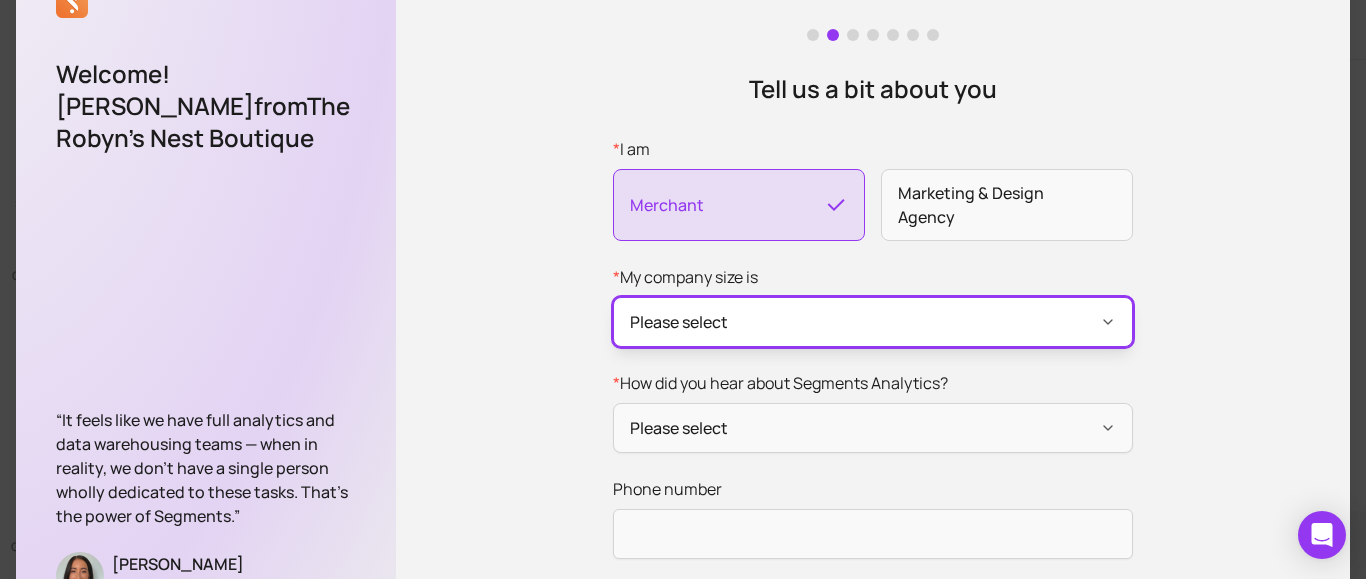 click on "Please select" at bounding box center (873, 322) 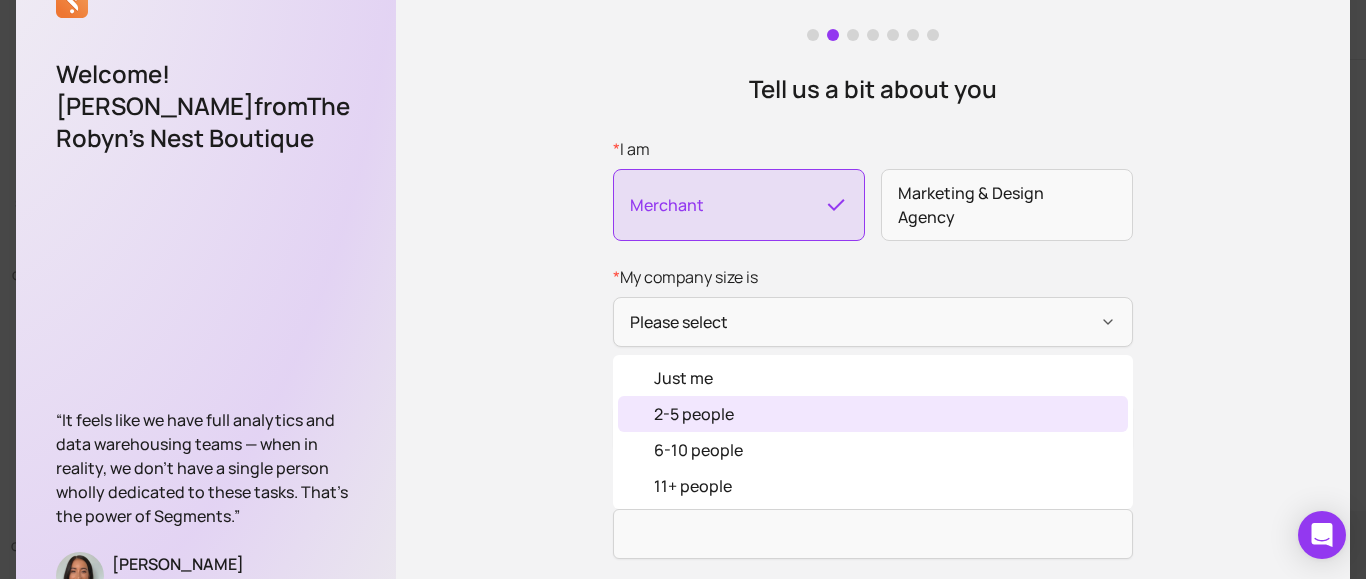 click on "2-5 people" at bounding box center (694, 414) 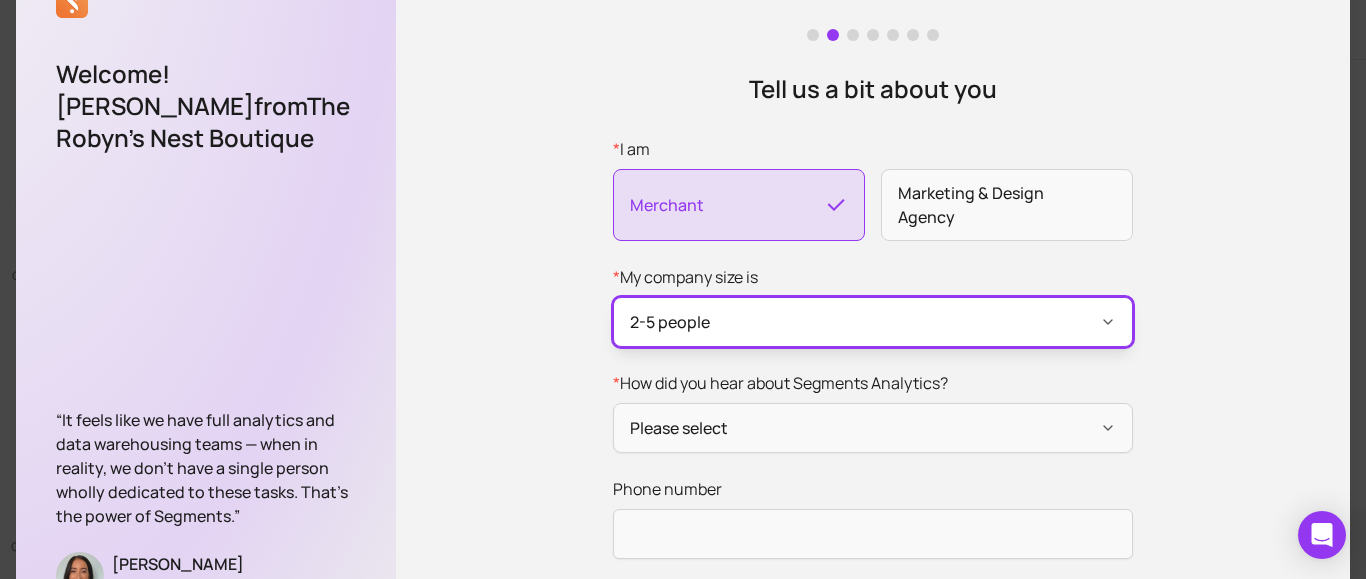 scroll, scrollTop: 143, scrollLeft: 0, axis: vertical 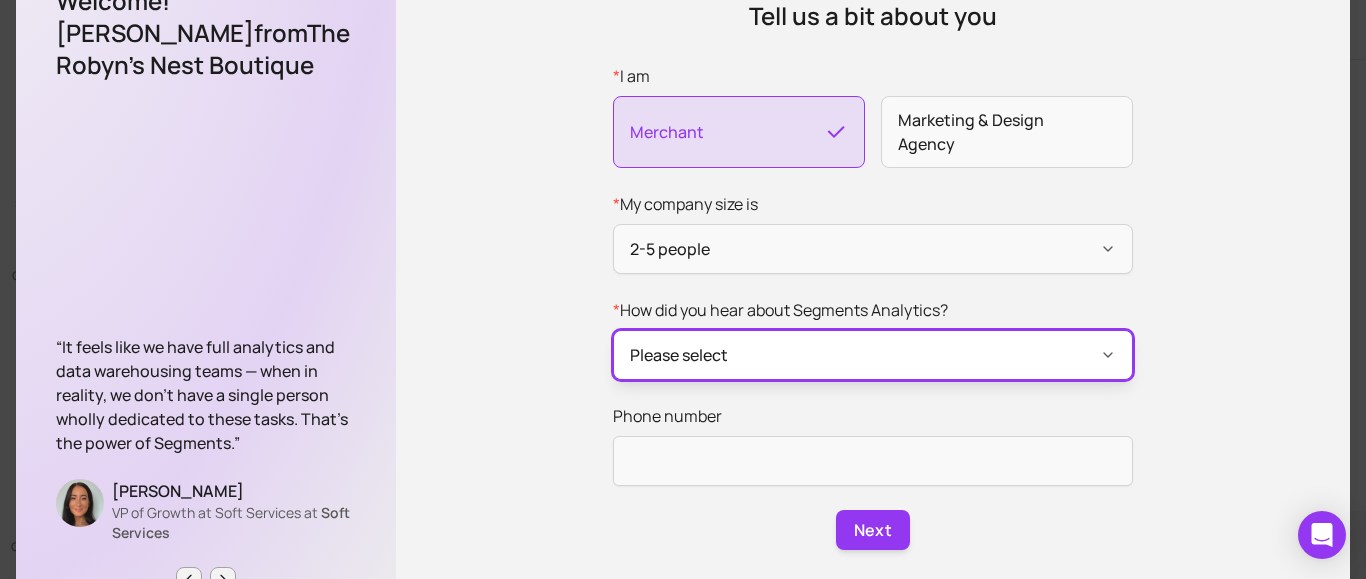 click on "Please select" at bounding box center [873, 355] 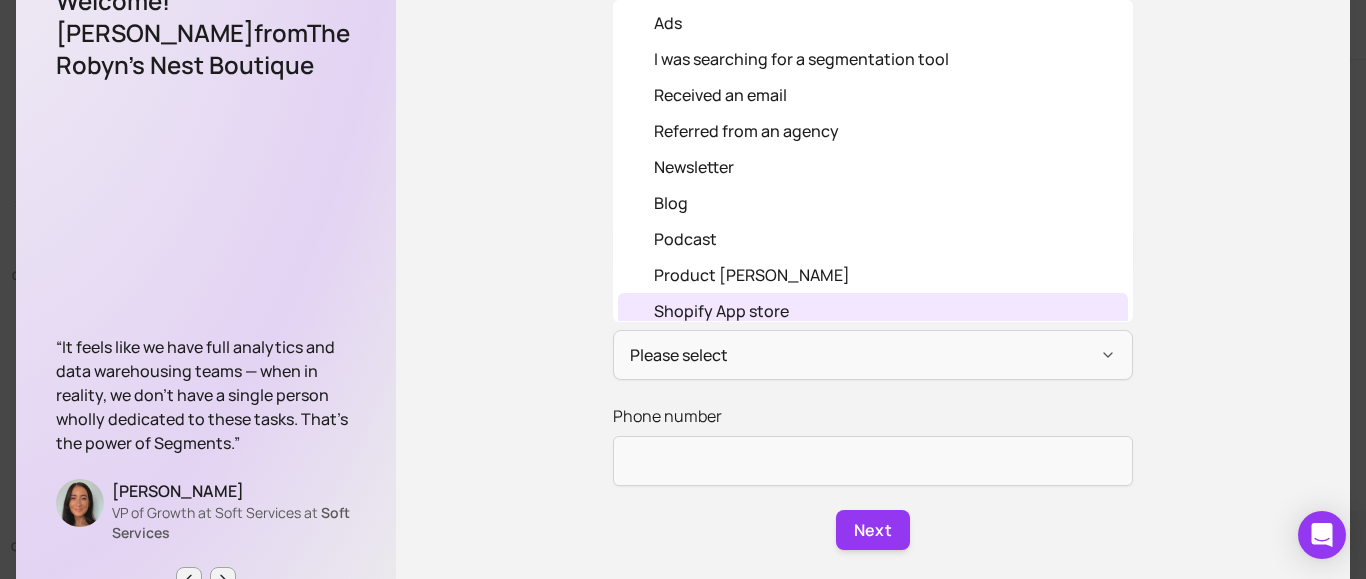 click on "Shopify App store" at bounding box center (721, 311) 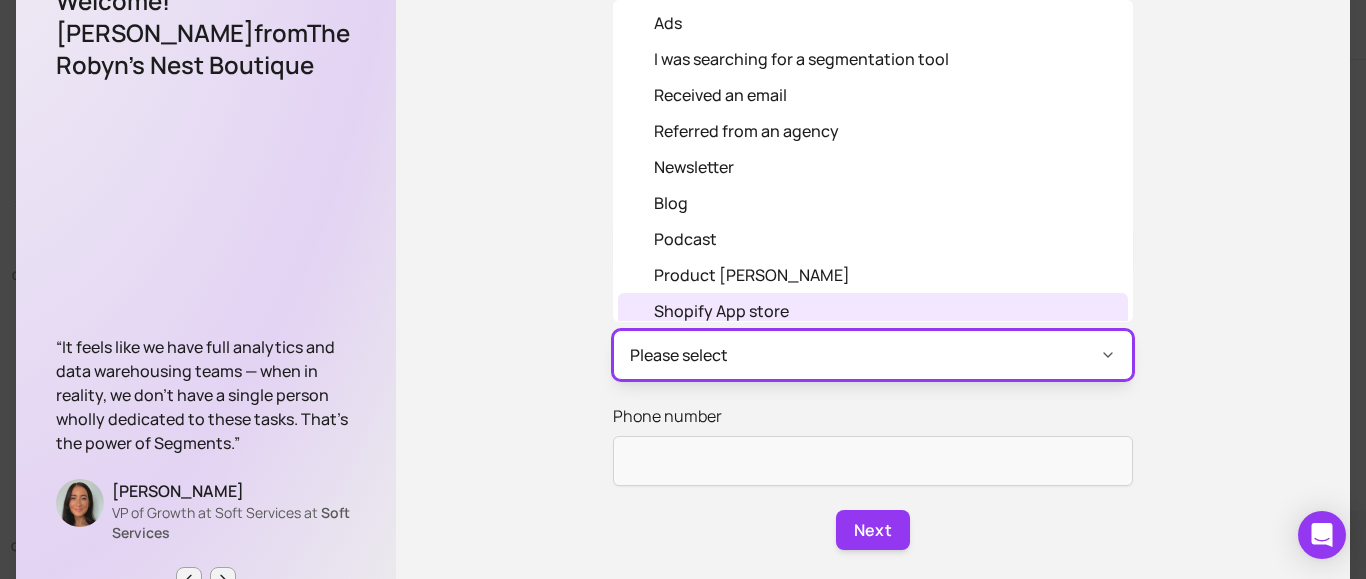 scroll, scrollTop: 8, scrollLeft: 0, axis: vertical 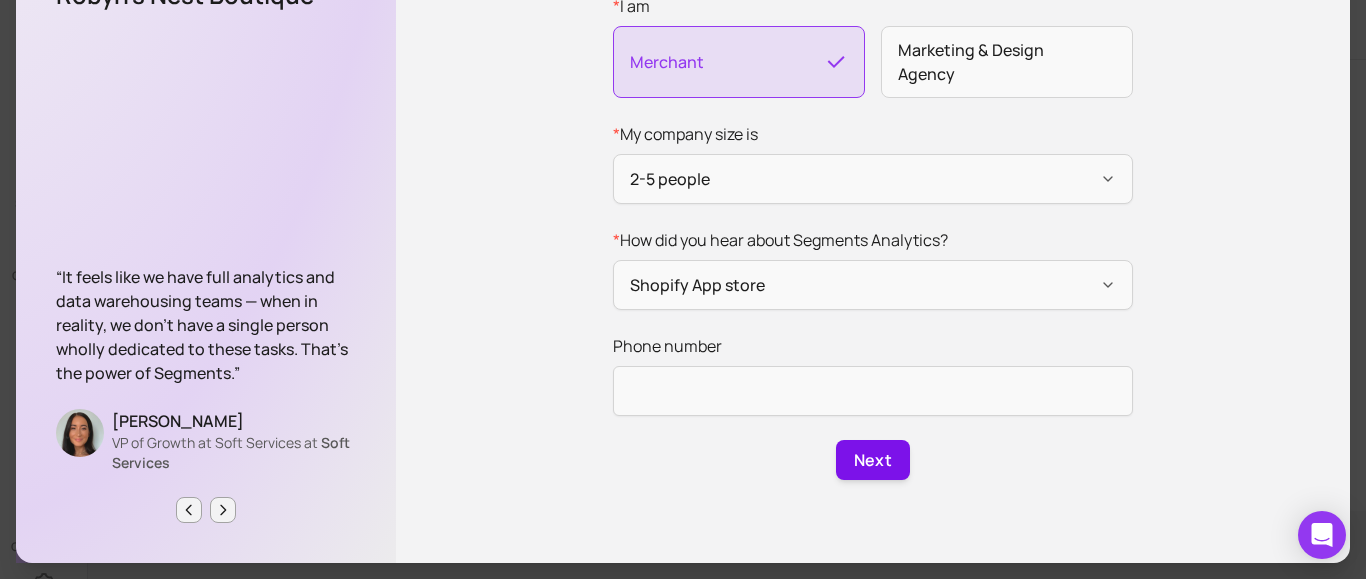 click on "Next" at bounding box center (873, 460) 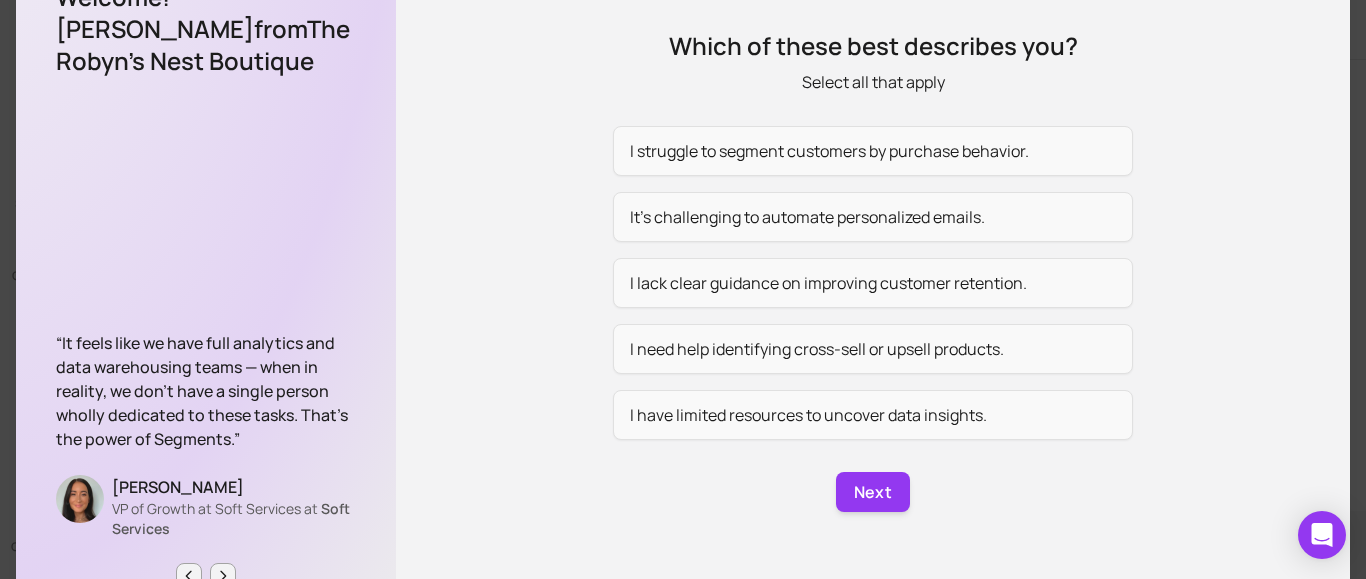 scroll, scrollTop: 137, scrollLeft: 0, axis: vertical 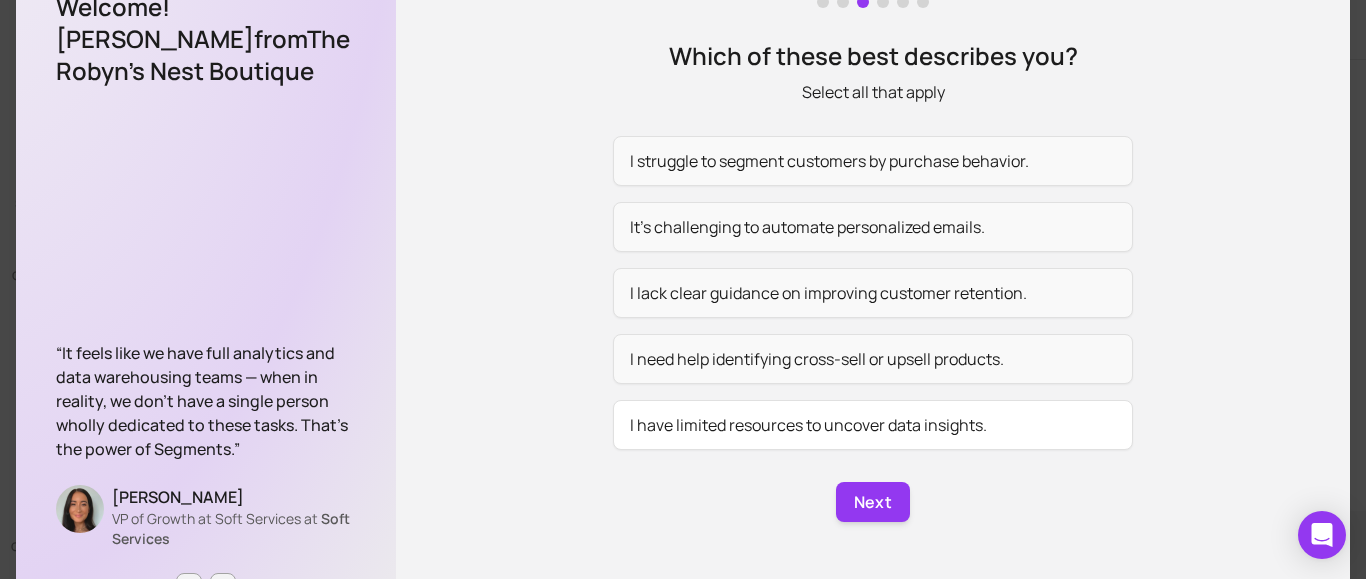 click on "I have limited resources to uncover data insights." at bounding box center (873, 425) 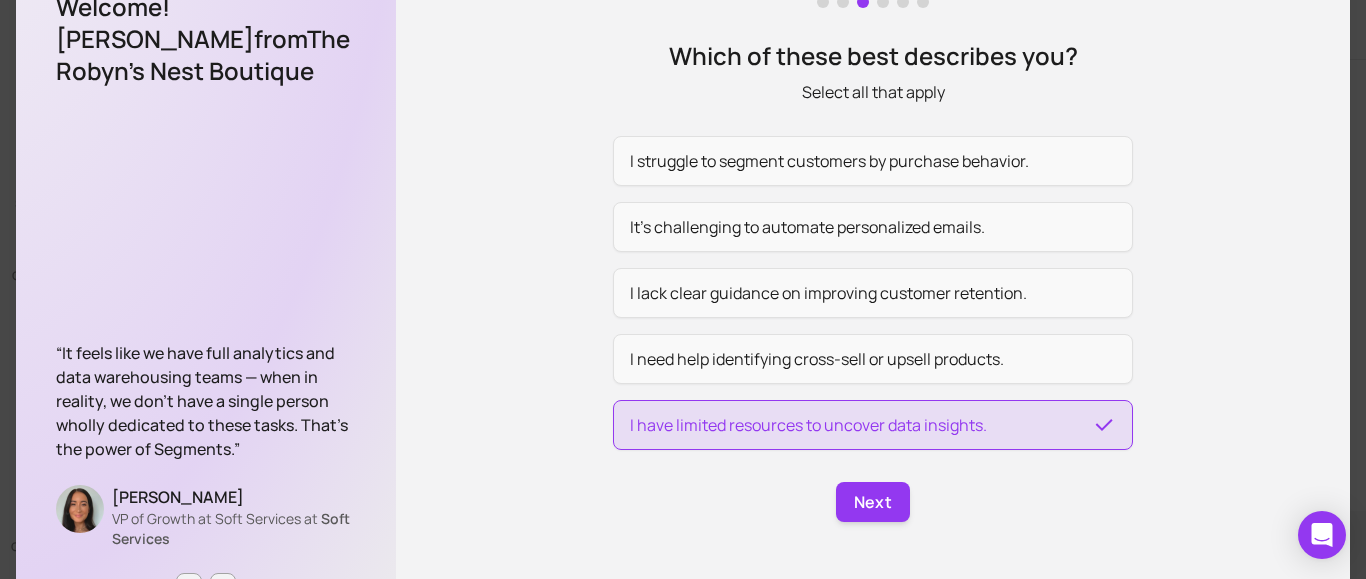 click on "Which of these best describes you? Select all that apply I struggle to segment customers by purchase behavior. It’s challenging to automate personalized emails. I lack clear guidance on improving customer retention. I need help identifying cross-sell or upsell products. I have limited resources to uncover data insights. Next" at bounding box center (873, 259) 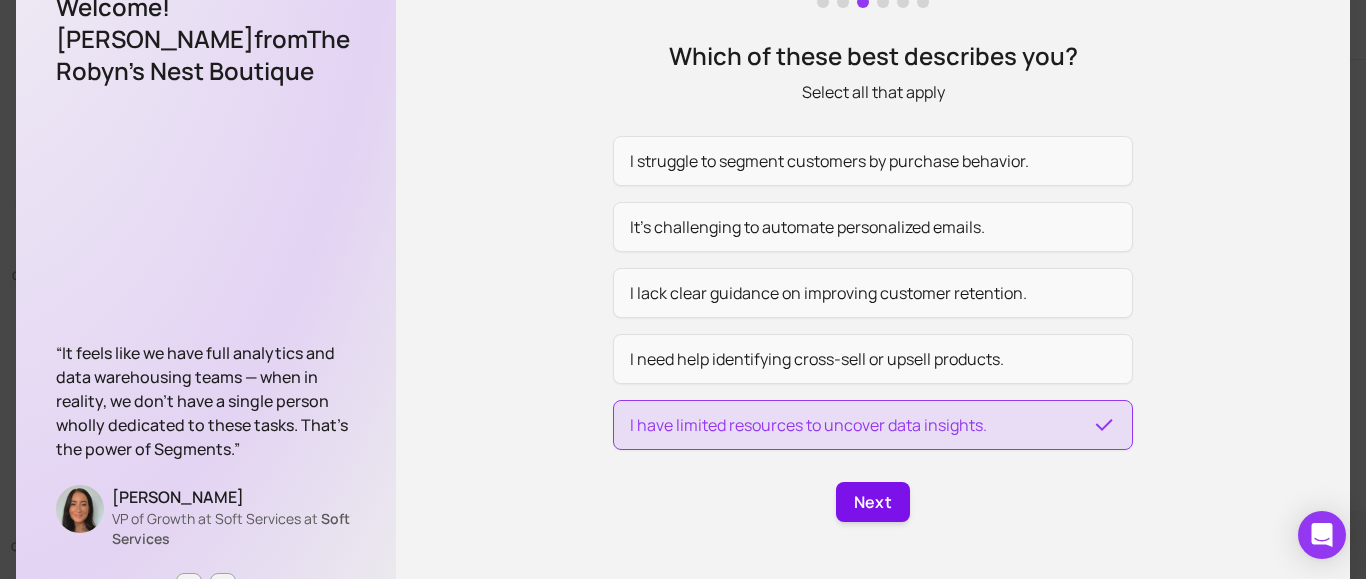 click on "Next" at bounding box center [873, 502] 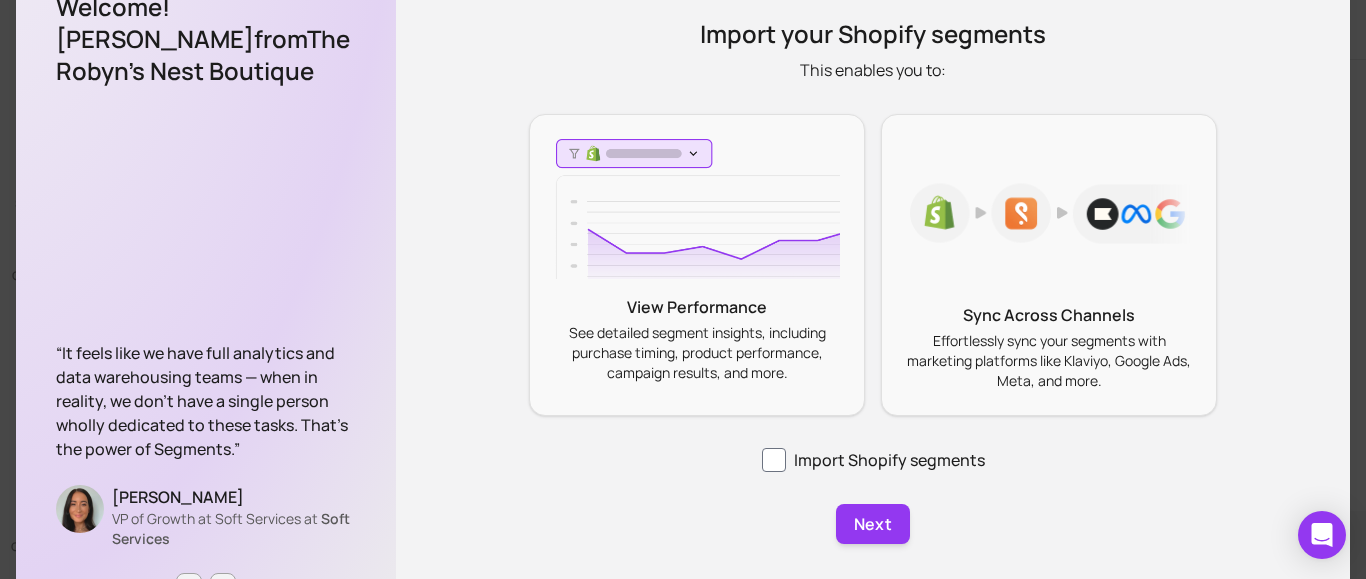 click on "Import Shopify segments" at bounding box center [873, 460] 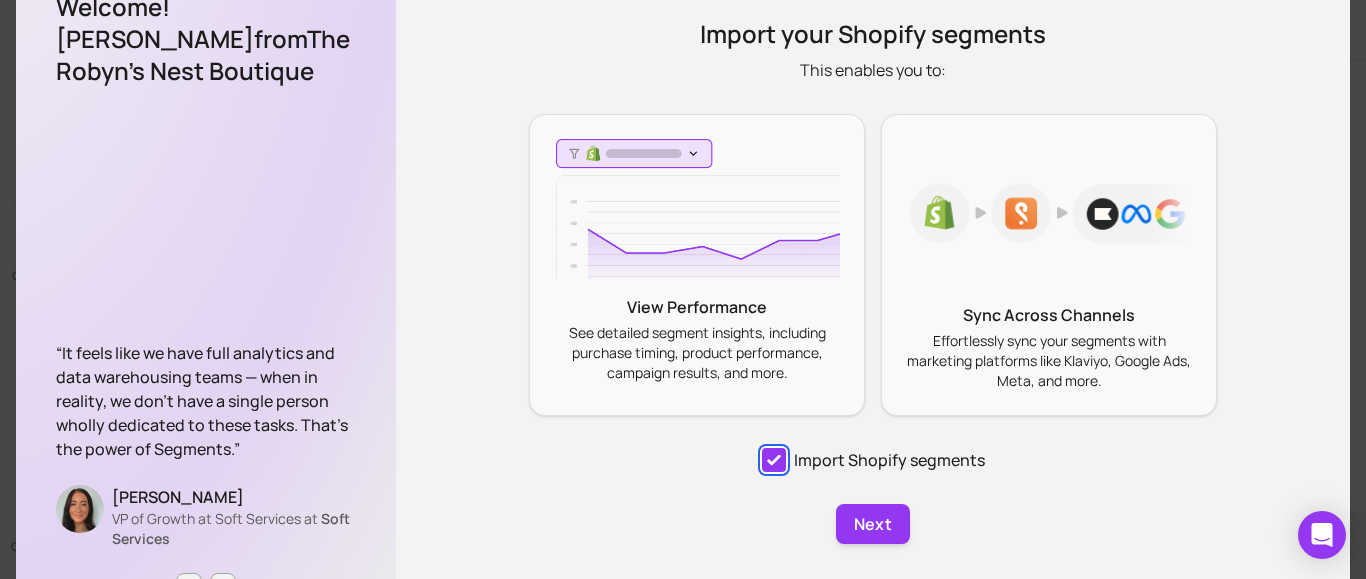 checkbox on "true" 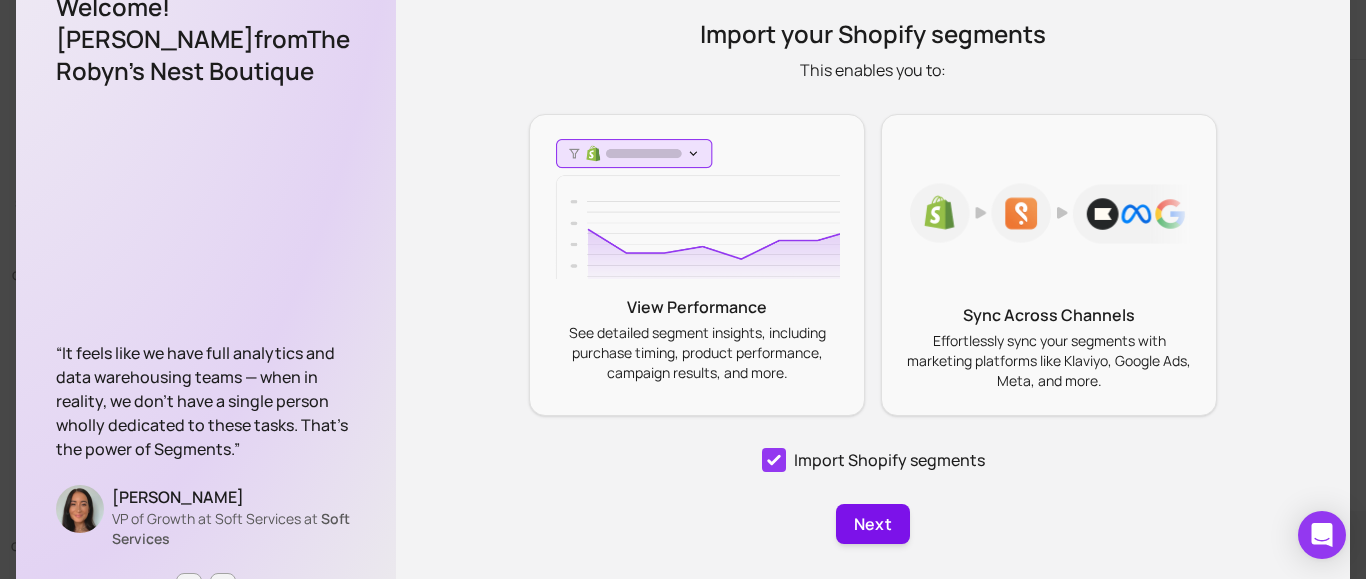 click on "Next" at bounding box center (873, 524) 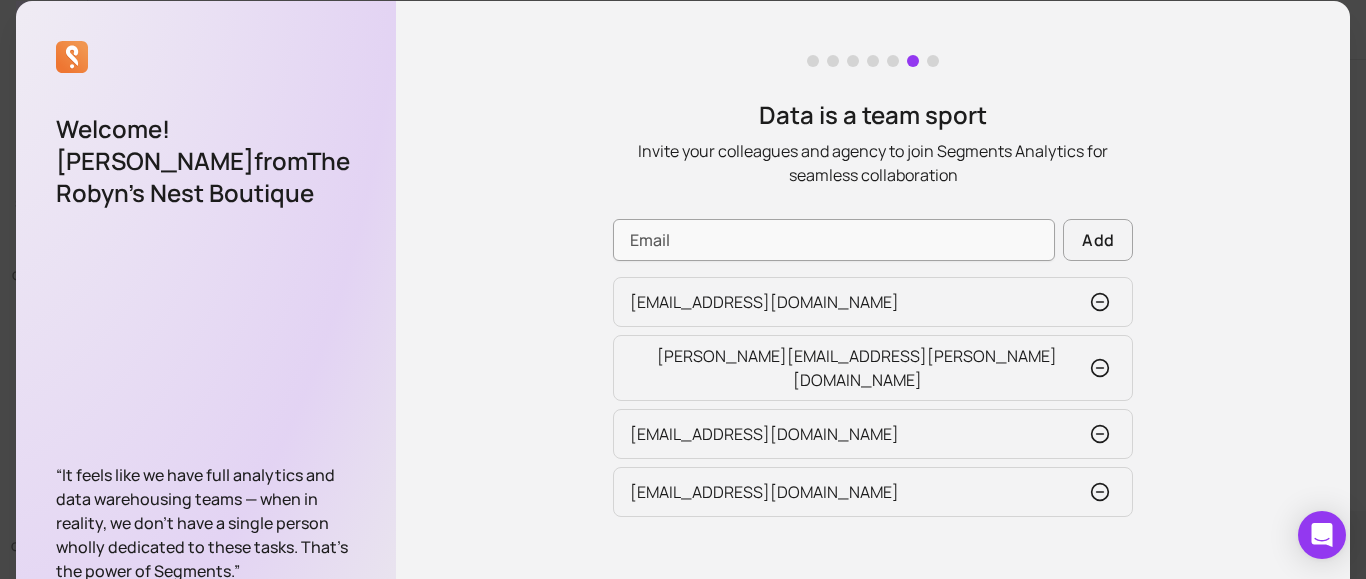 scroll, scrollTop: 9, scrollLeft: 0, axis: vertical 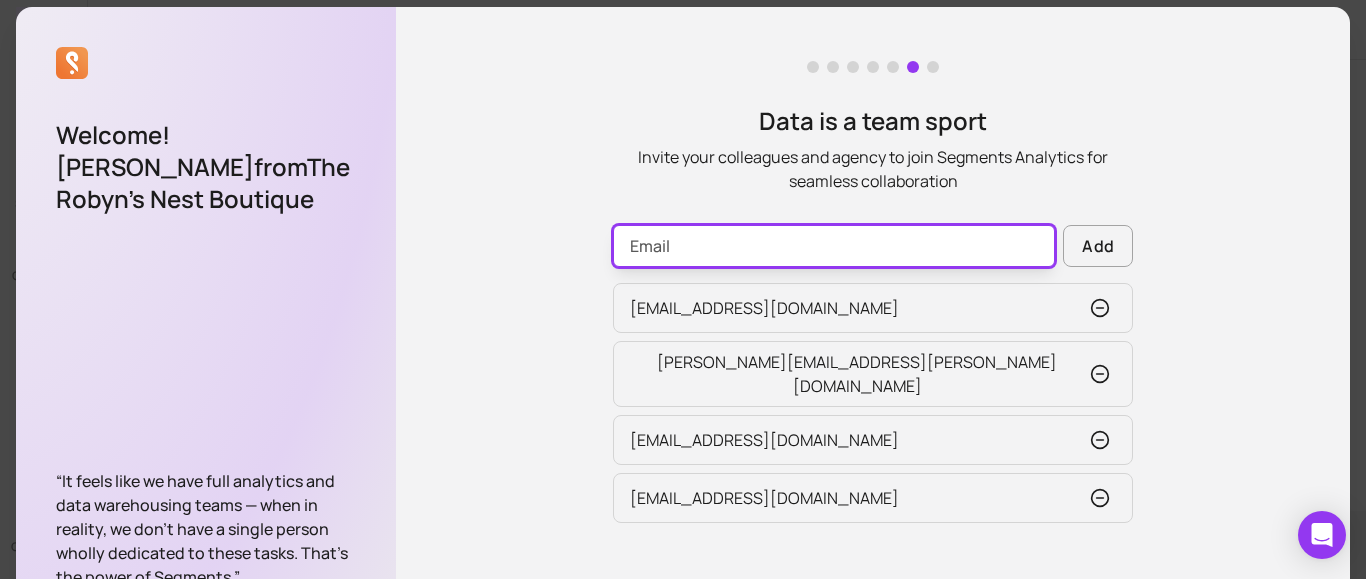 click at bounding box center [834, 246] 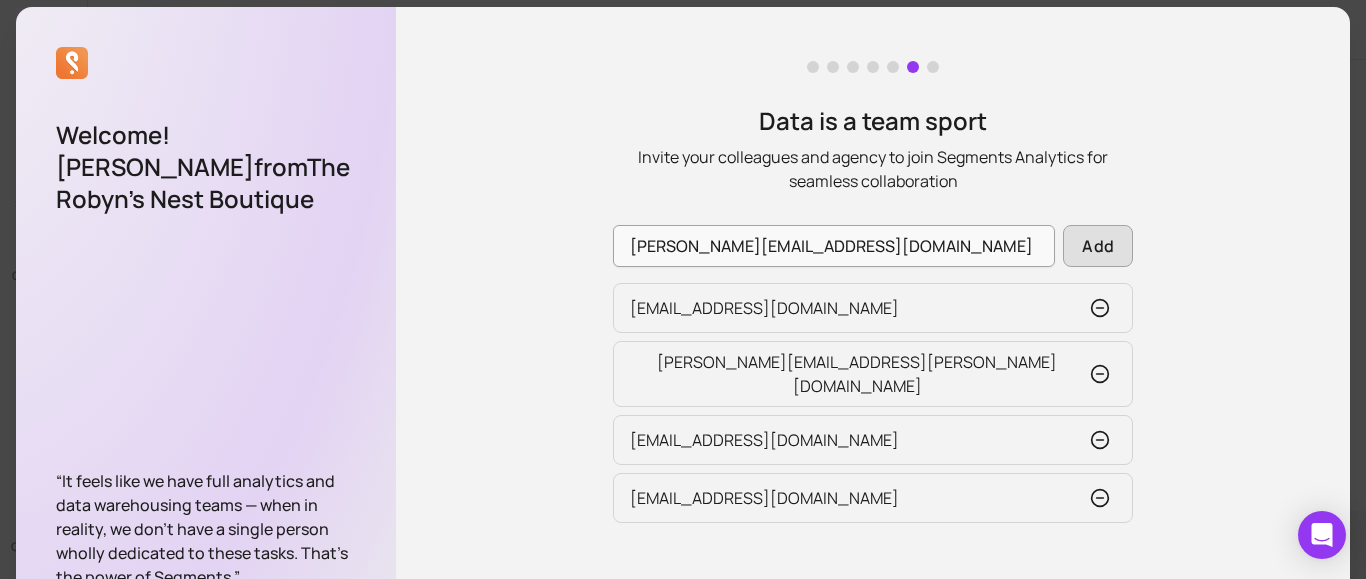 click on "Add" at bounding box center (1098, 246) 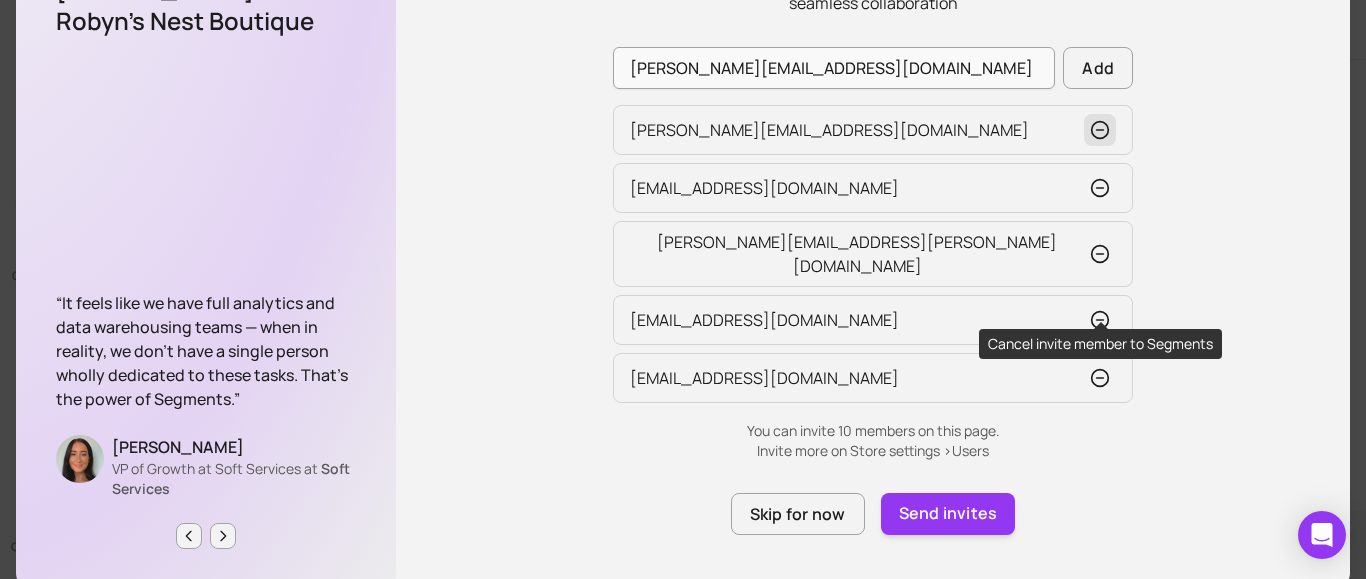 scroll, scrollTop: 188, scrollLeft: 0, axis: vertical 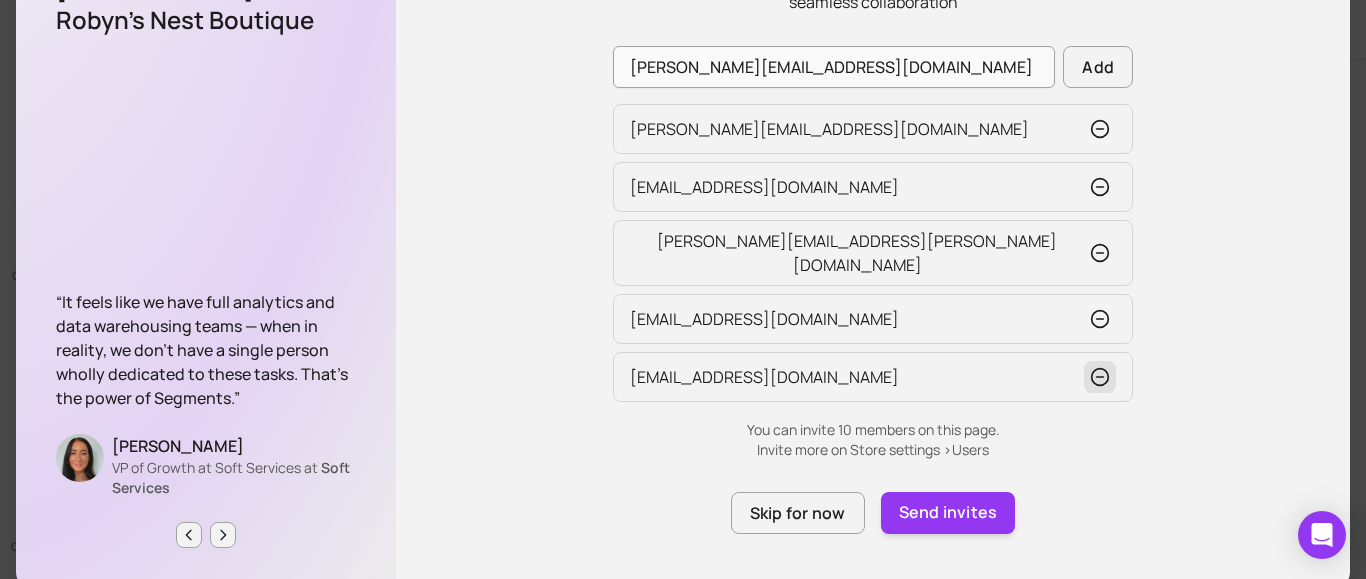 click 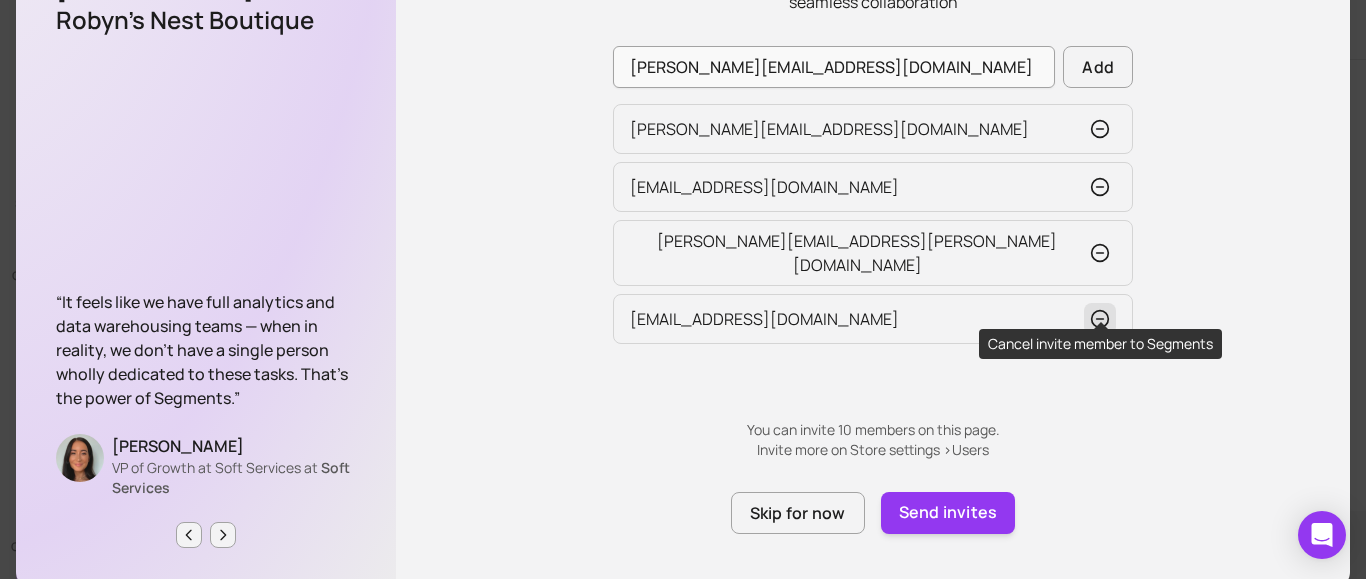 click 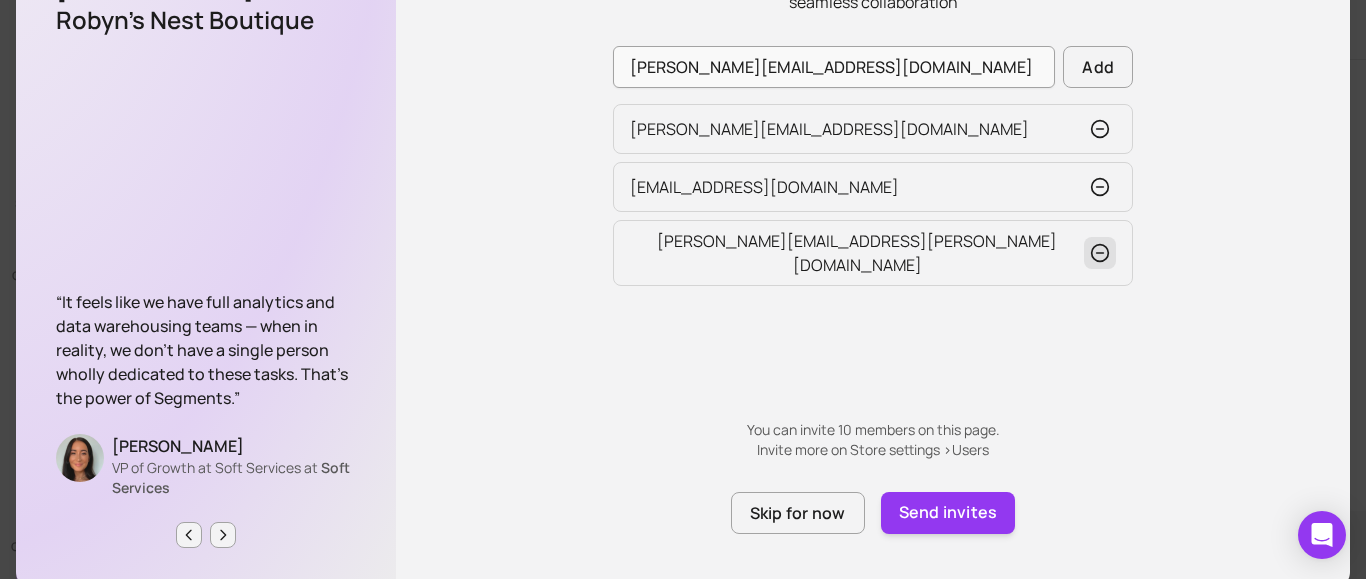 click 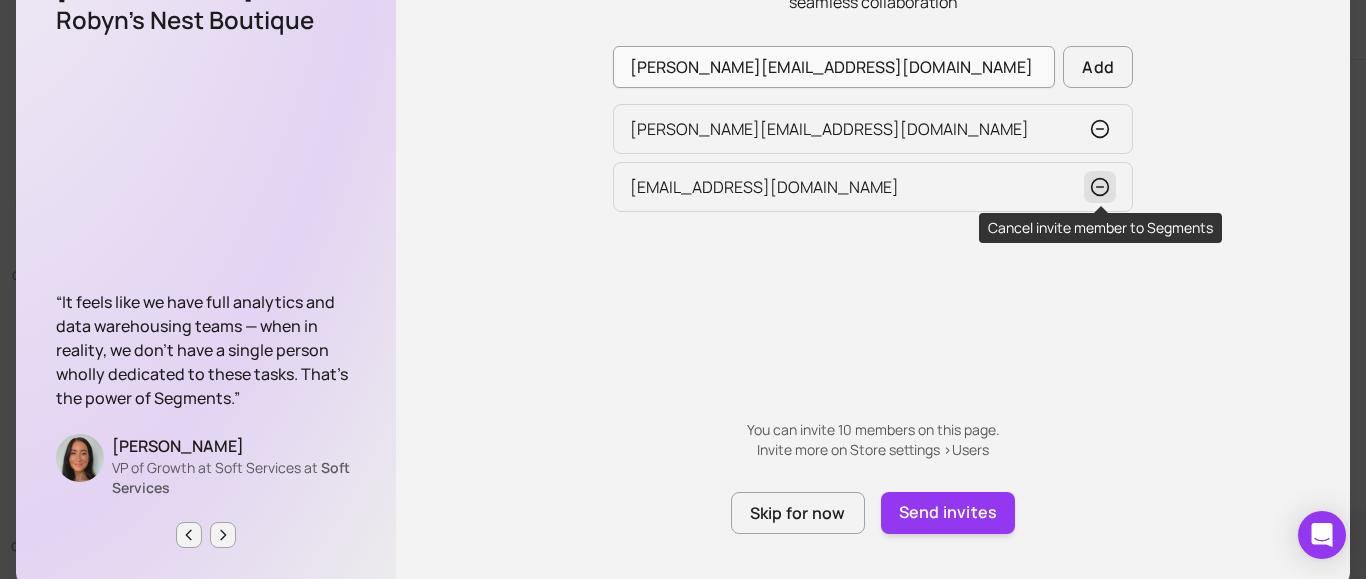 click 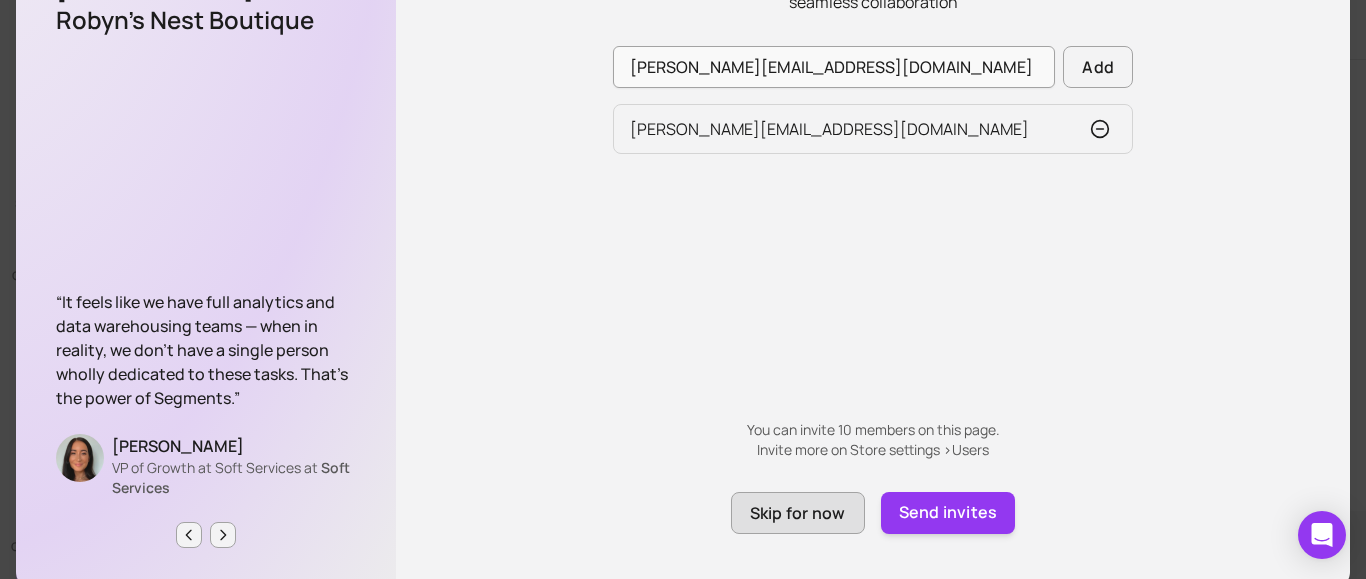 click on "Skip for now" at bounding box center (798, 513) 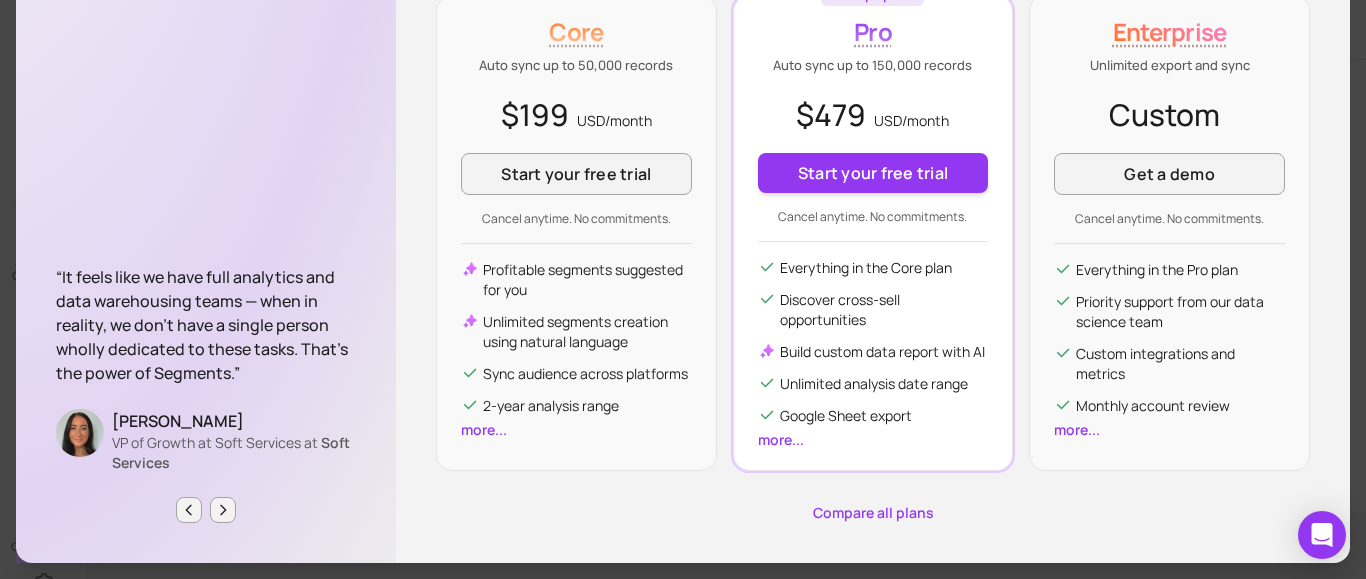 scroll, scrollTop: 0, scrollLeft: 0, axis: both 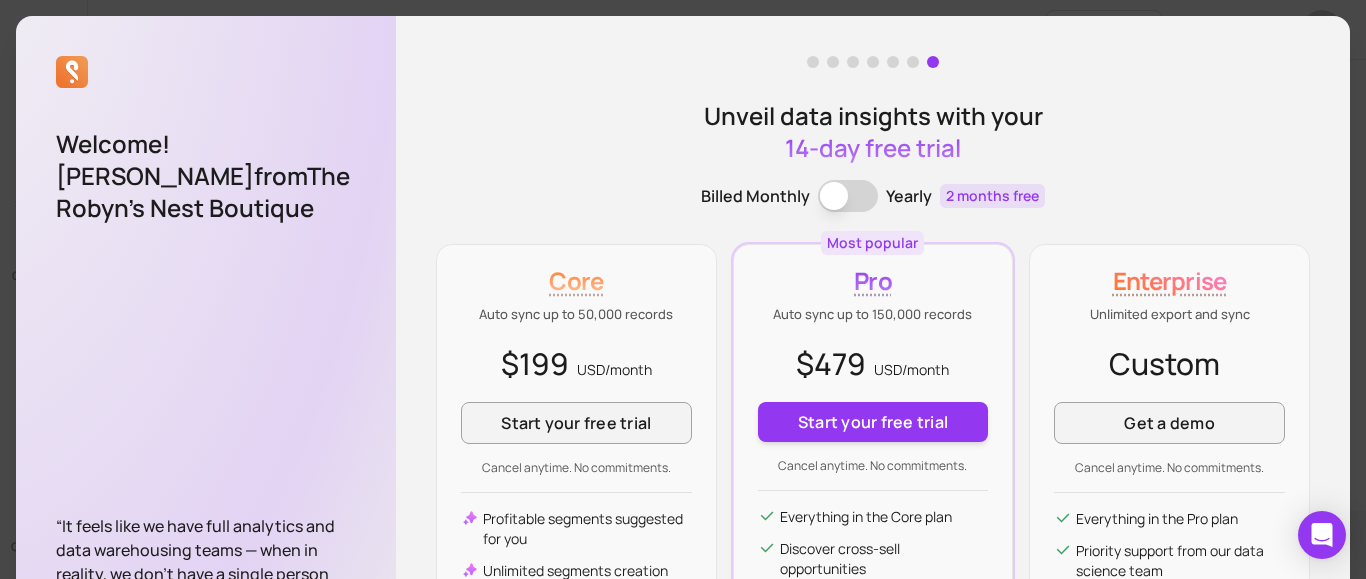click on "Welcome! [PERSON_NAME]  from  The Robyn's Nest Boutique “It feels like we have full analytics and data warehousing teams — when in reality, we don’t have a single person wholly dedicated to these tasks. That’s the power of Segments.” [PERSON_NAME] VP of Growth at Soft Services at   Soft Services Unveil data insights with your   14-day free trial Billed Monthly   Billing term Yearly 2 months free Core Auto sync up to 50,000 records $199 USD/  month Start your free trial Cancel anytime. No commitments. Profitable segments suggested for you   Unlimited segments creation using natural language   Sync audience across platforms   2-year analysis range   more... Most popular Pro Auto sync up to 150,000 records $479 USD/  month Start your free trial Cancel anytime. No commitments. Everything in the Core plan   Discover cross-sell opportunities   Build custom data report with AI   Unlimited analysis date range   Google Sheet export   more... Enterprise Unlimited export and sync Custom   Get a demo" at bounding box center [683, 289] 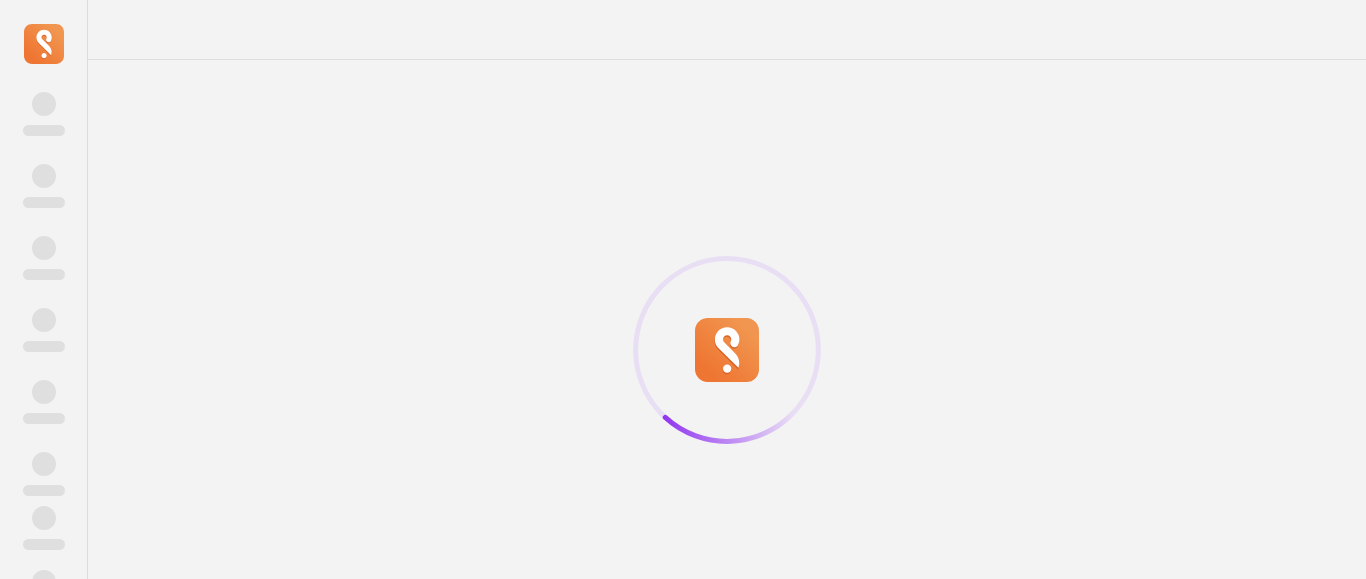 scroll, scrollTop: 0, scrollLeft: 0, axis: both 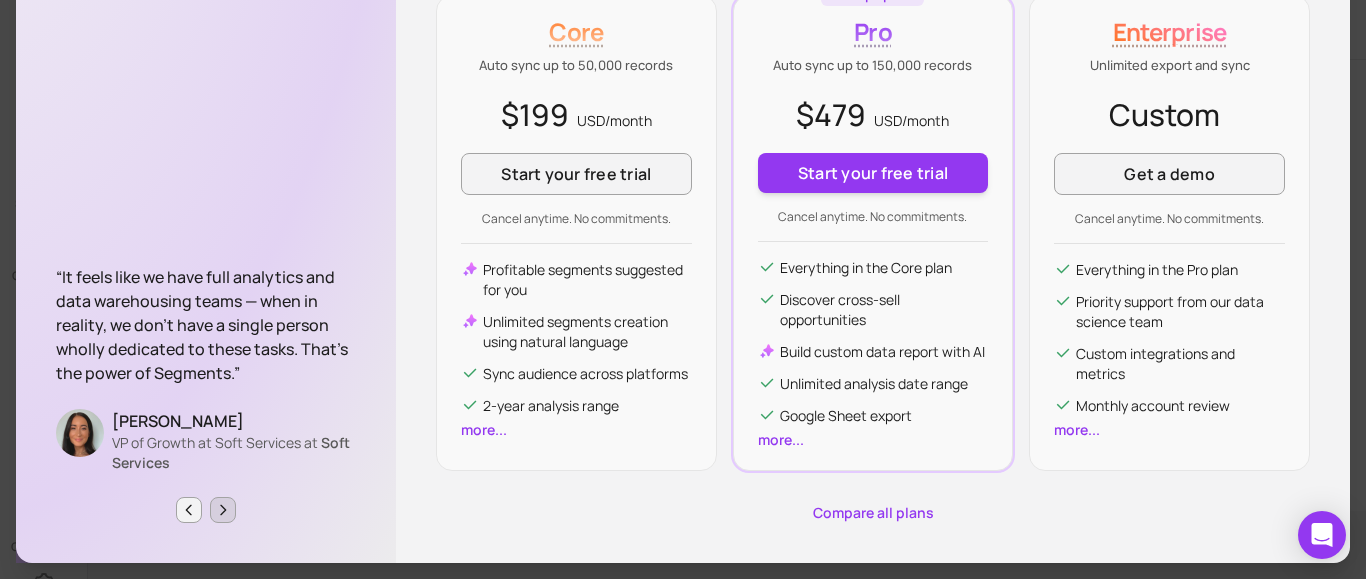 click 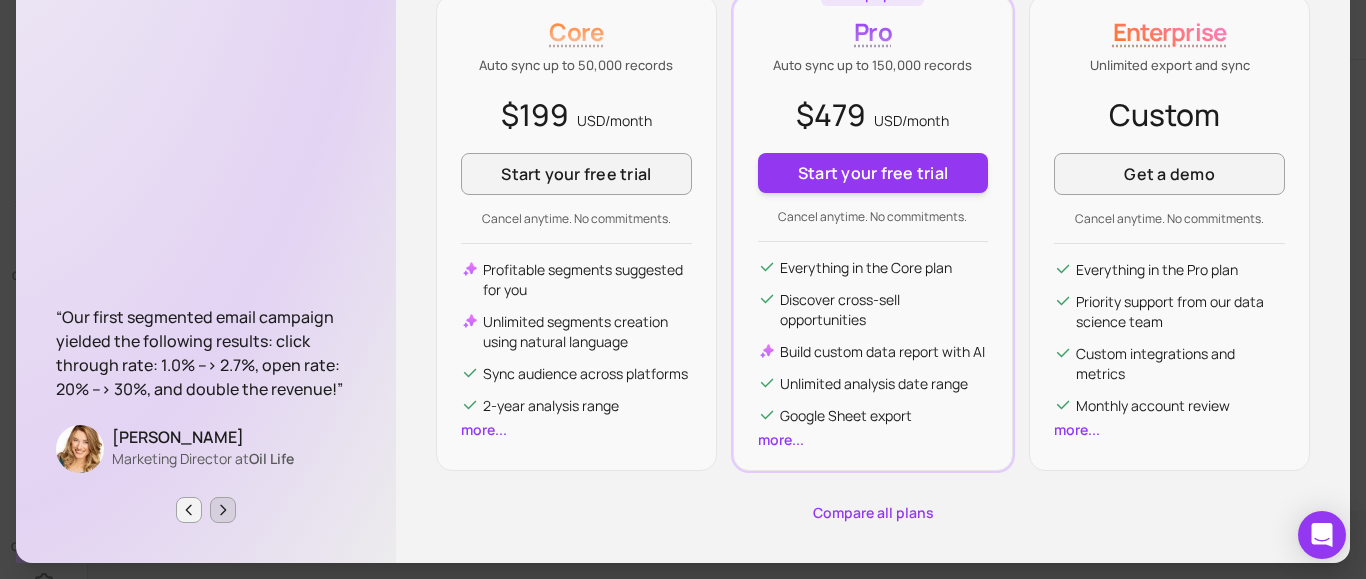scroll, scrollTop: 0, scrollLeft: 0, axis: both 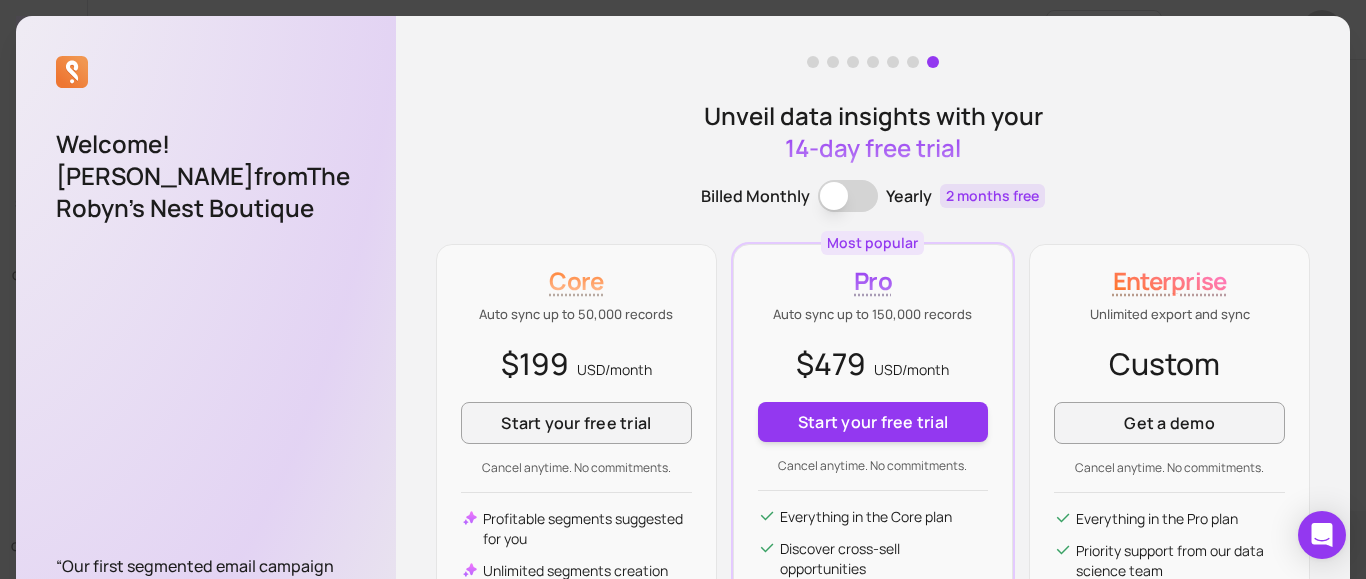 click on "Welcome! Jill Taft  from  The Robyn's Nest Boutique “Our first segmented email campaign yielded the following results: click through rate: 1.0% --> 2.7%, open rate: 20% --> 30%, and double the revenue!” Courtney Graf Marketing Director at  Oil Life Unveil data insights with your   14-day free trial Billed Monthly   Billing term Yearly 2 months free Core Auto sync up to 50,000 records $199 USD/  month Start your free trial Cancel anytime. No commitments. Profitable segments suggested for you   Unlimited segments creation using natural language   Sync audience across platforms   2-year analysis range   more... Most popular Pro Auto sync up to 150,000 records $479 USD/  month Start your free trial Cancel anytime. No commitments. Everything in the Core plan   Discover cross-sell opportunities   Build custom data report with AI   Unlimited analysis date range   Google Sheet export   more... Enterprise Unlimited export and sync Custom   Get a demo Cancel anytime. No commitments. Everything in the Pro plan" at bounding box center (683, 289) 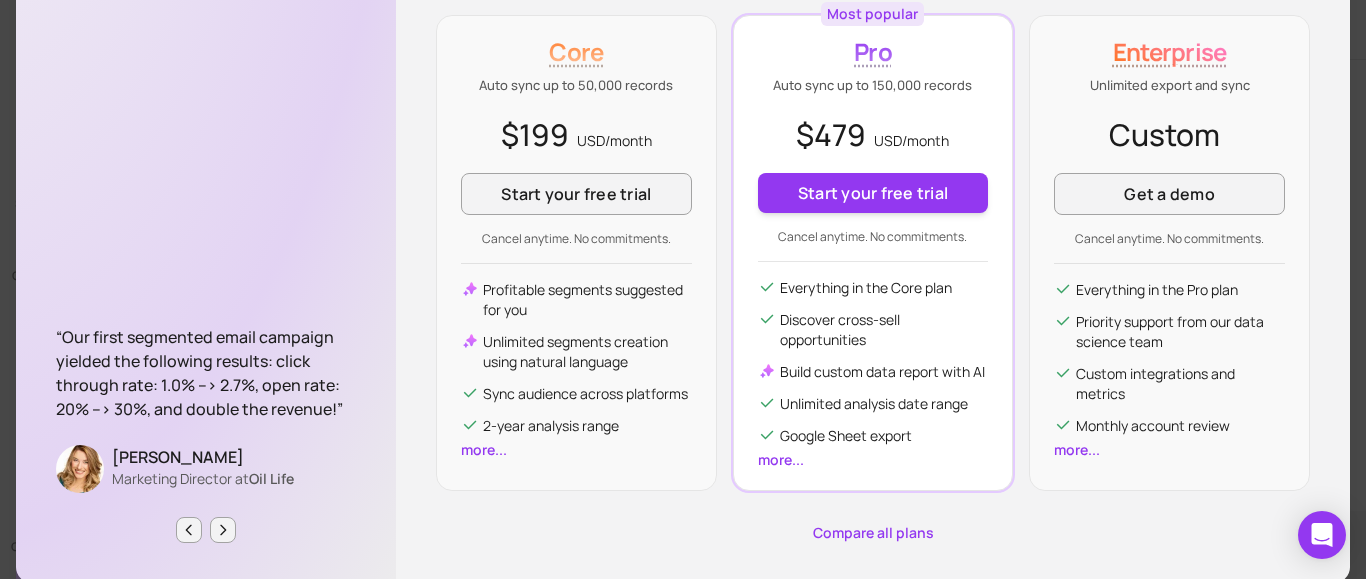 scroll, scrollTop: 249, scrollLeft: 0, axis: vertical 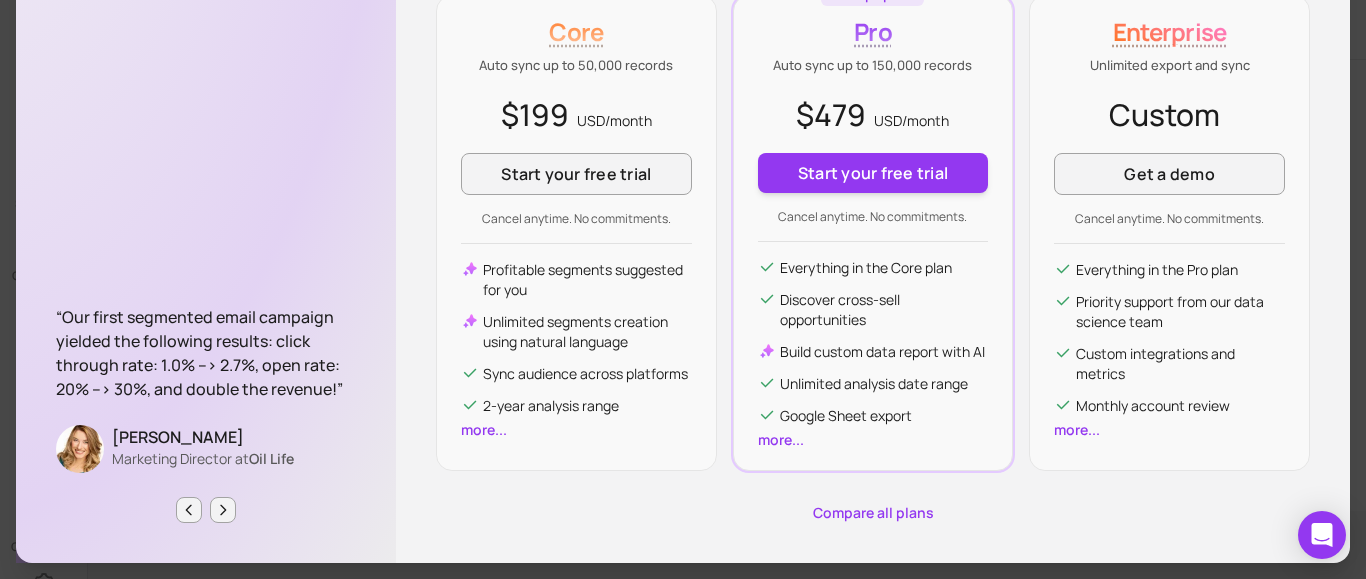 click on "Compare all plans" at bounding box center (873, 513) 